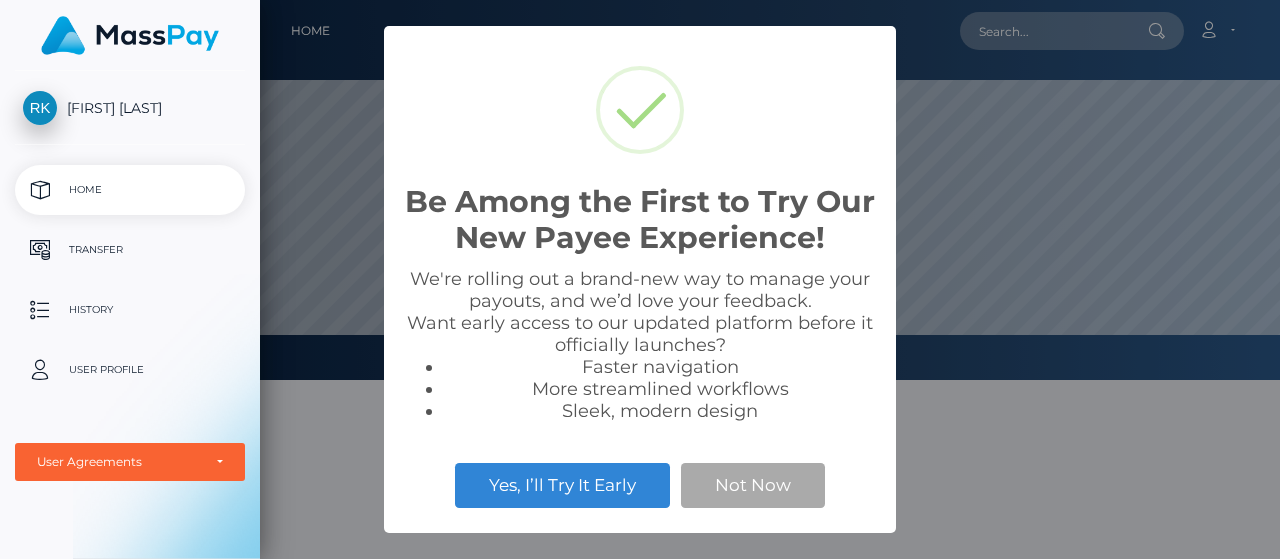 scroll, scrollTop: 0, scrollLeft: 0, axis: both 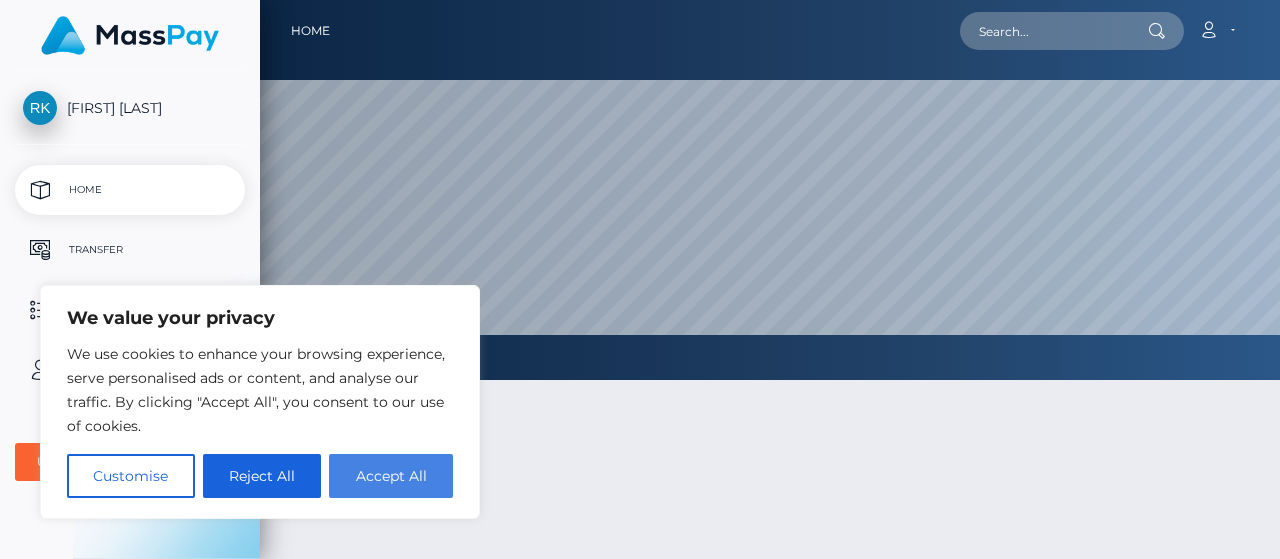 click on "Accept All" at bounding box center (391, 476) 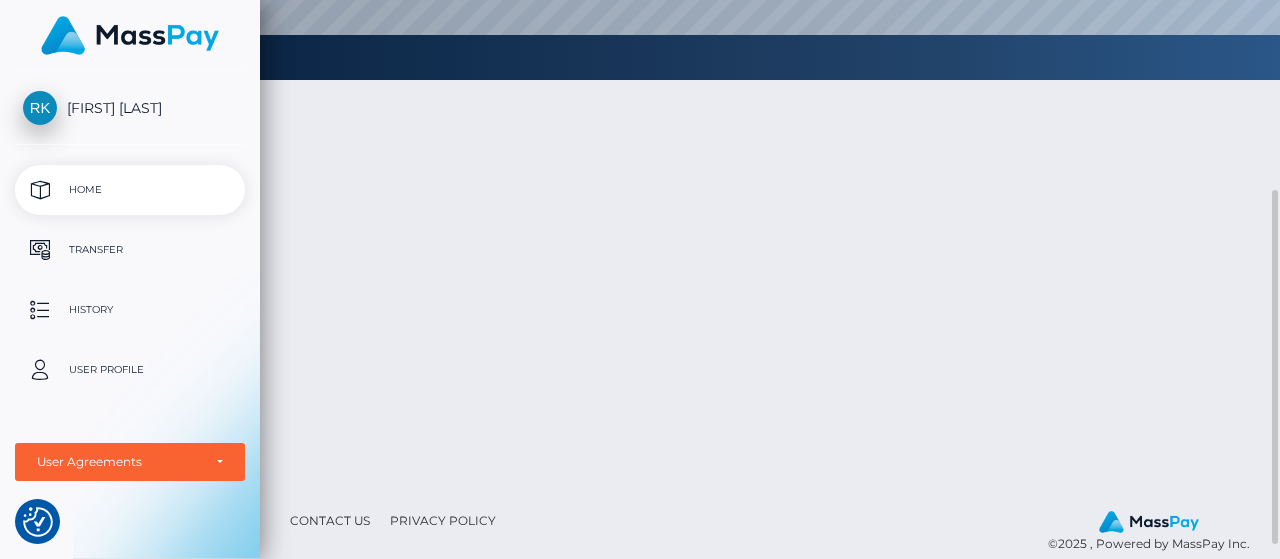 scroll, scrollTop: 0, scrollLeft: 0, axis: both 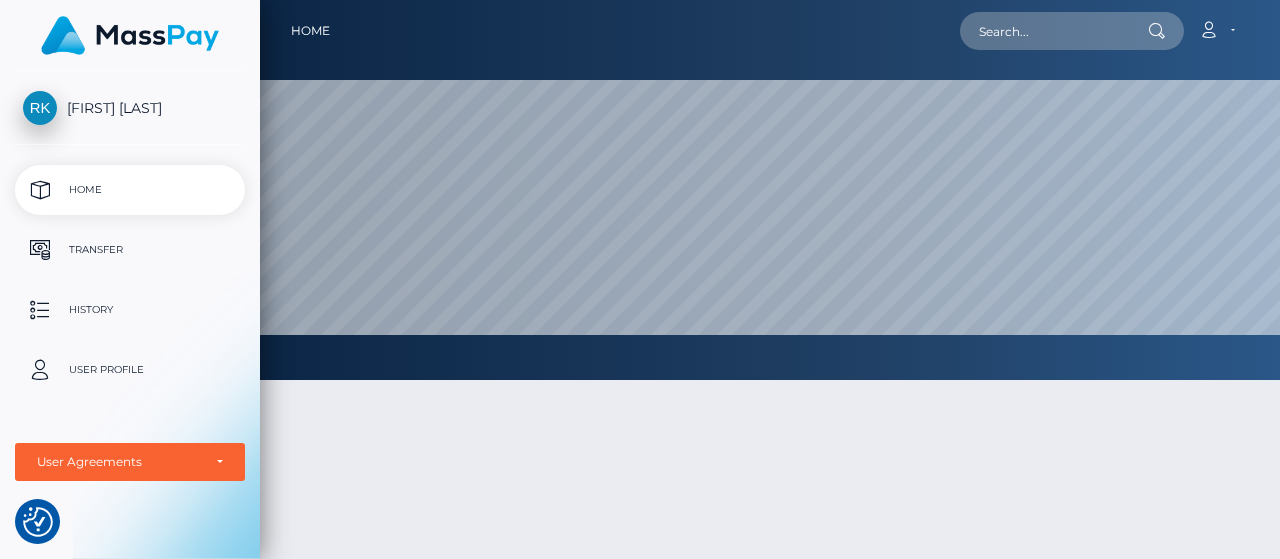 click on "Home" at bounding box center [130, 190] 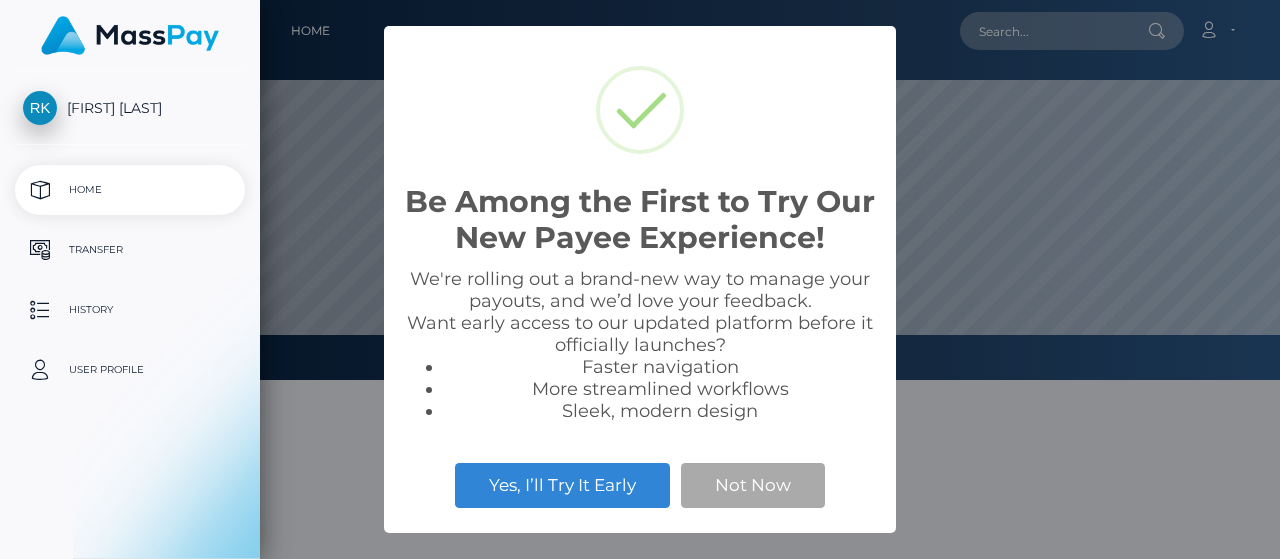 scroll, scrollTop: 0, scrollLeft: 0, axis: both 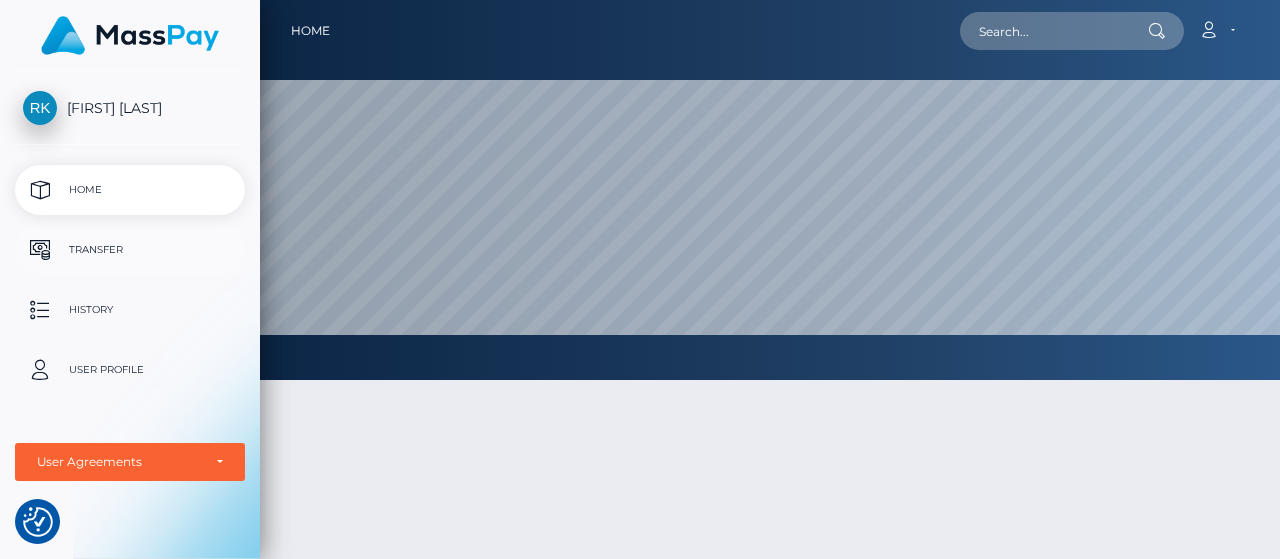 click on "Transfer" at bounding box center [130, 250] 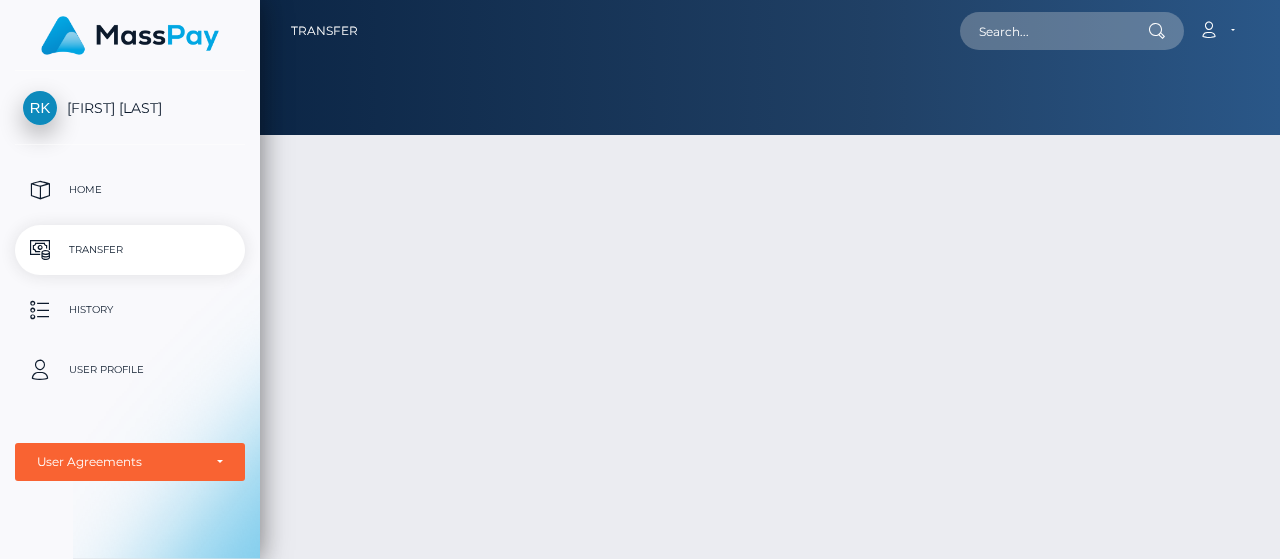 scroll, scrollTop: 0, scrollLeft: 0, axis: both 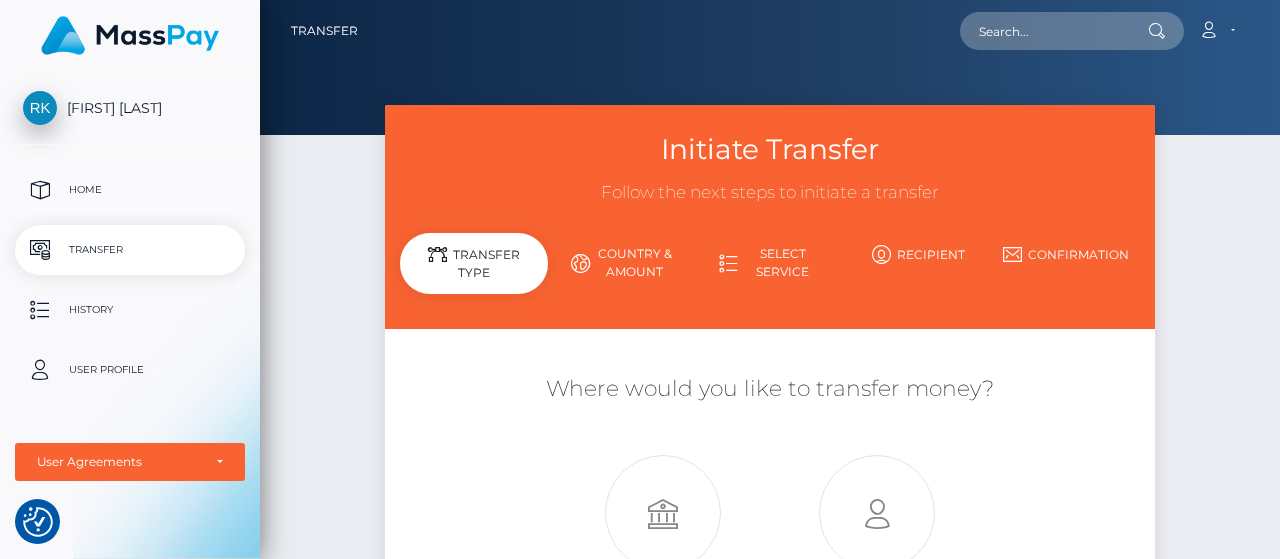 click on "Home" at bounding box center [130, 190] 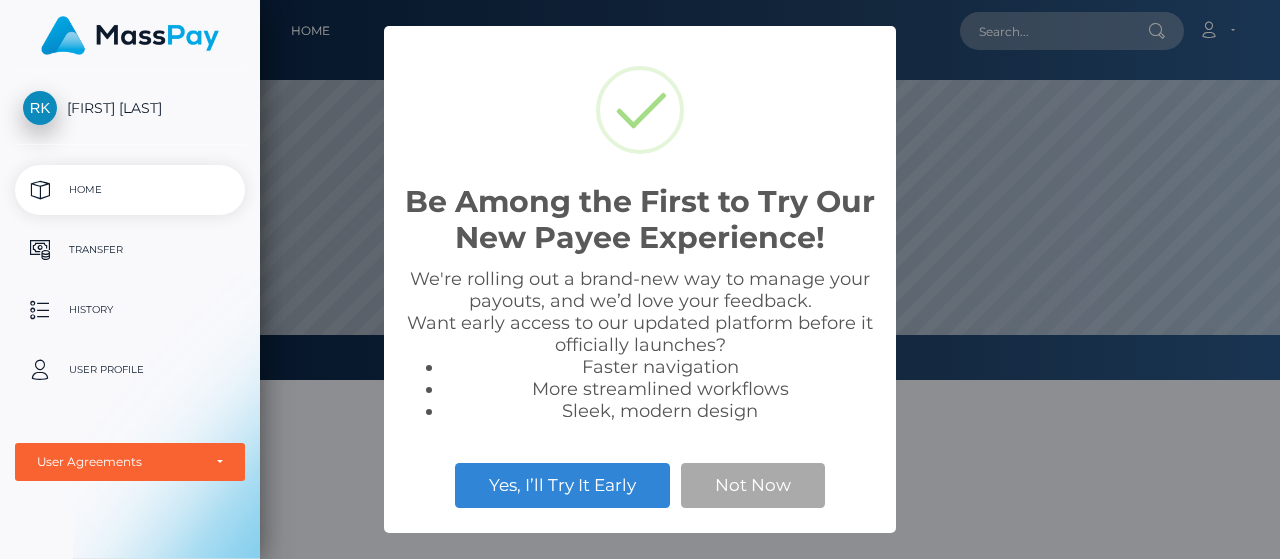 scroll, scrollTop: 0, scrollLeft: 0, axis: both 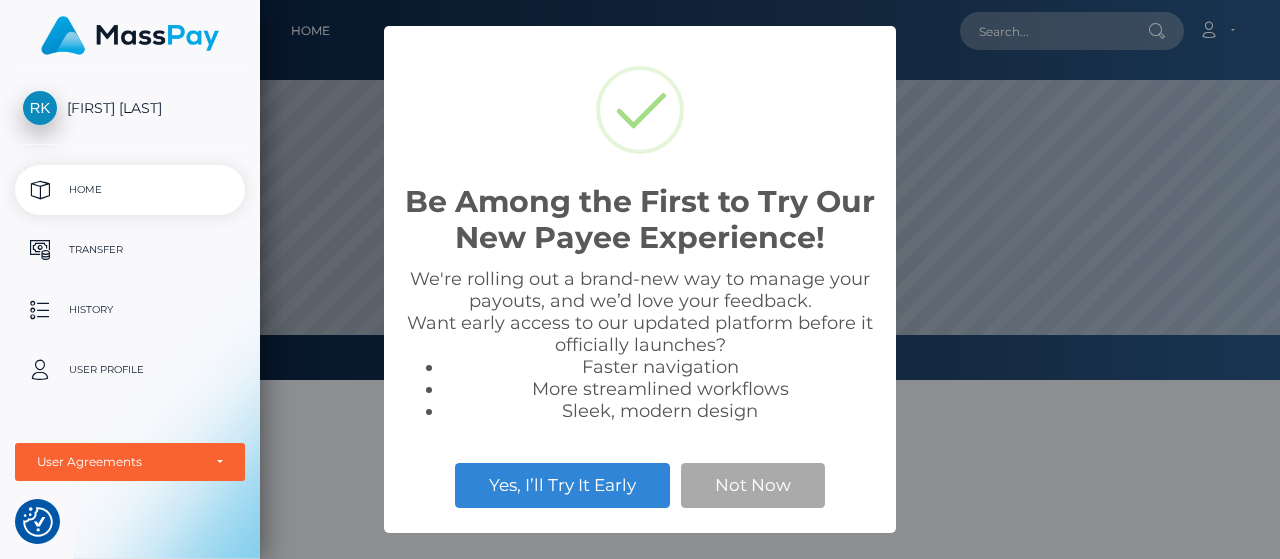 click on "[FIRST] [LAST]" at bounding box center (130, 108) 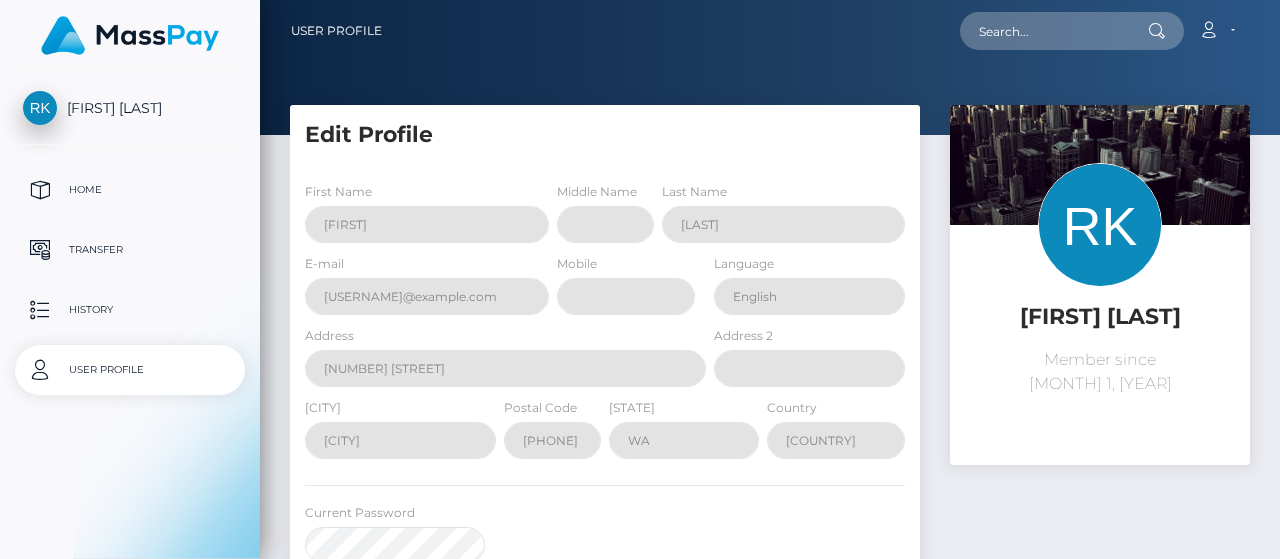 scroll, scrollTop: 0, scrollLeft: 0, axis: both 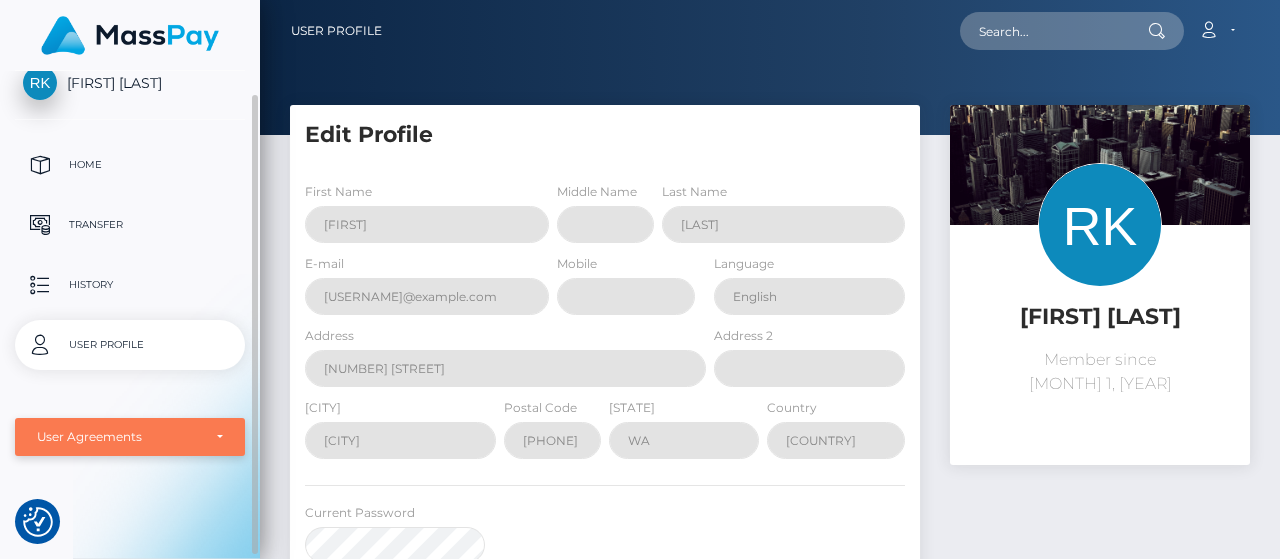 click on "User Agreements" at bounding box center (130, 437) 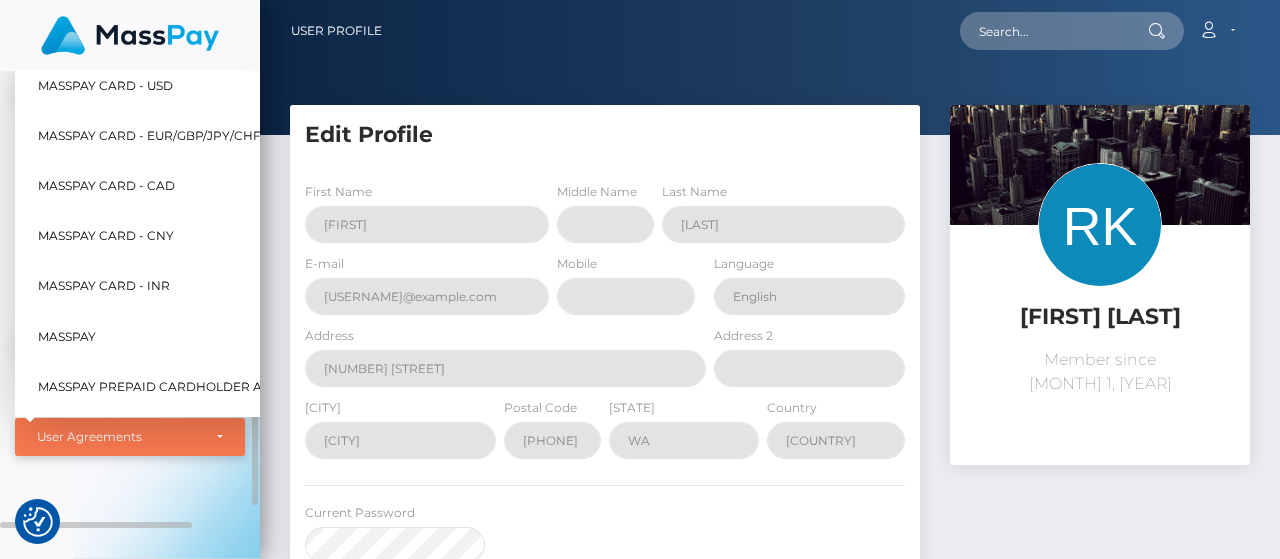 scroll, scrollTop: 0, scrollLeft: 0, axis: both 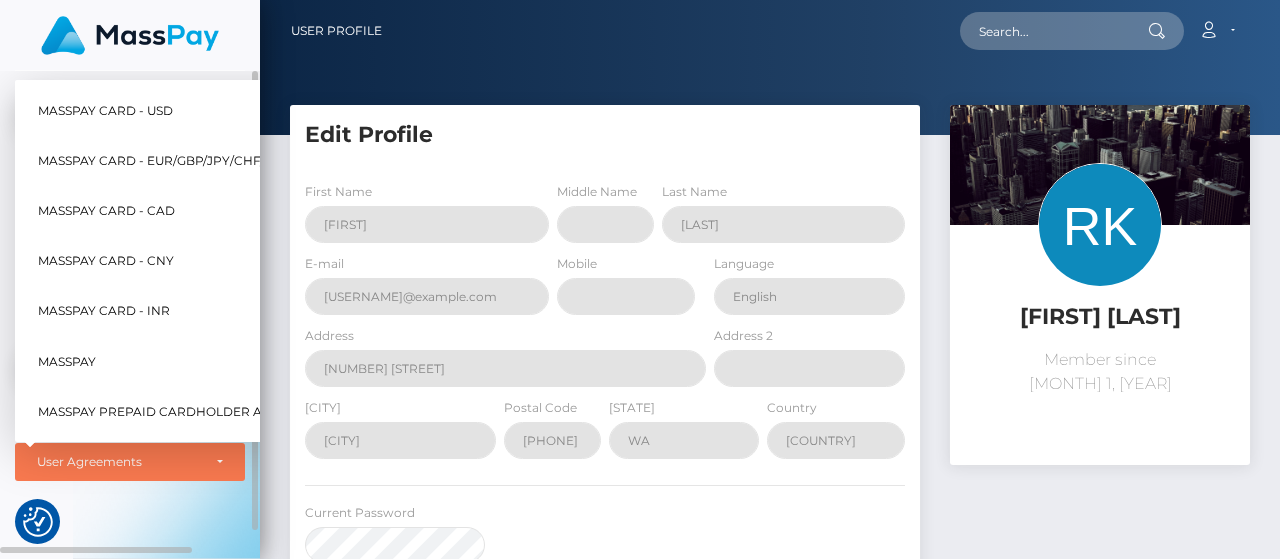 click on "MassPay Card - USD" at bounding box center (105, 110) 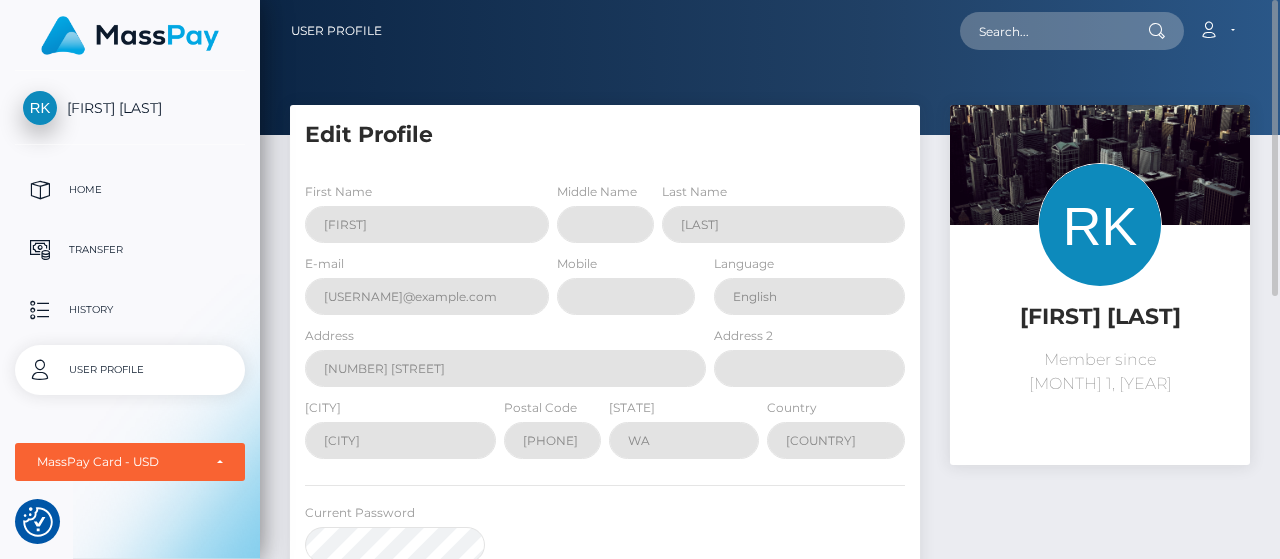 click on "[FIRST]  [LAST]
Member since  [MONTH]  1, [YEAR]" at bounding box center [1100, 517] 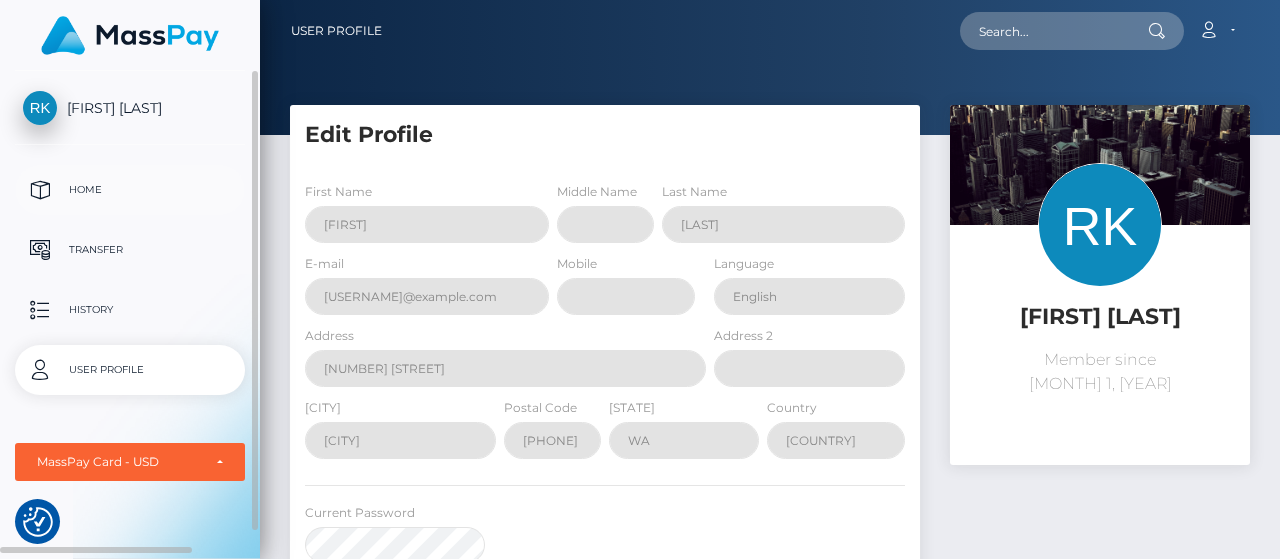 click on "Home" at bounding box center (130, 190) 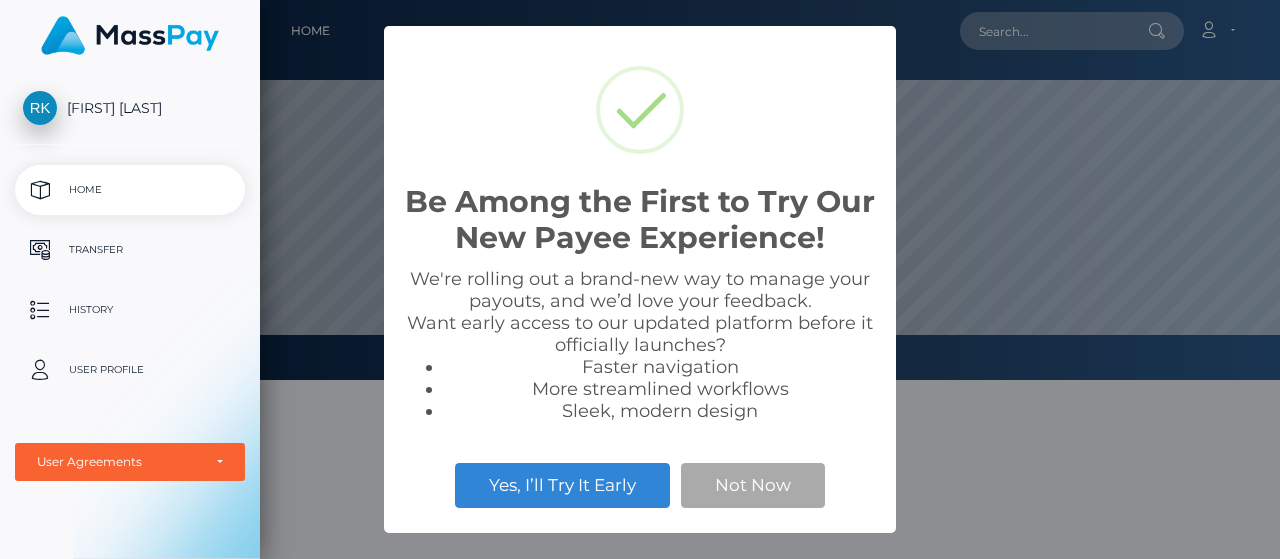 scroll, scrollTop: 0, scrollLeft: 0, axis: both 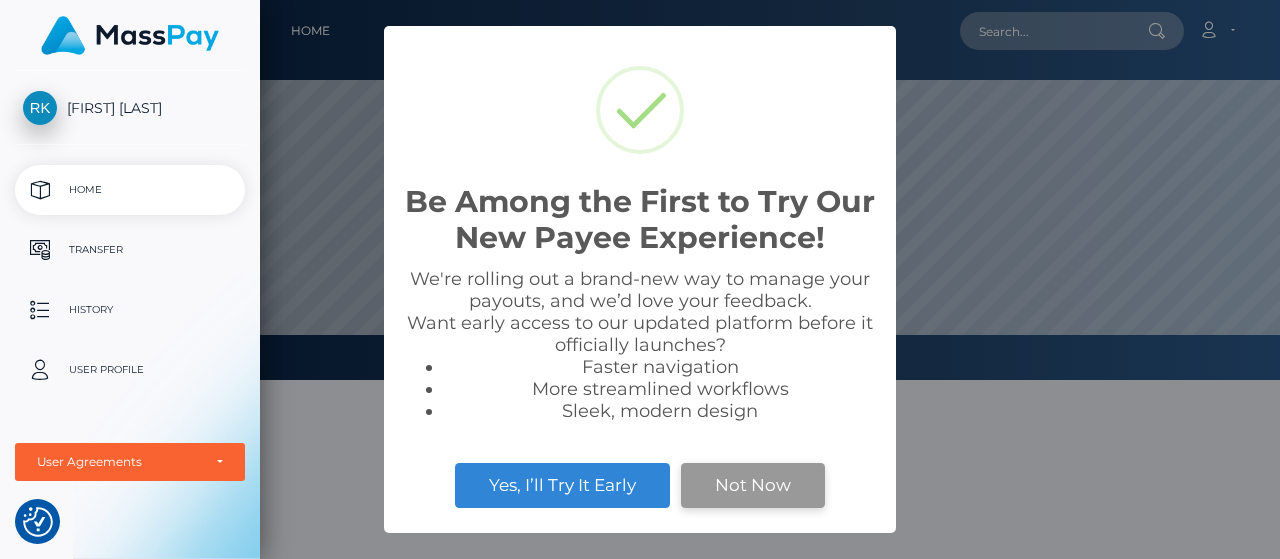 click on "Not Now" at bounding box center [753, 485] 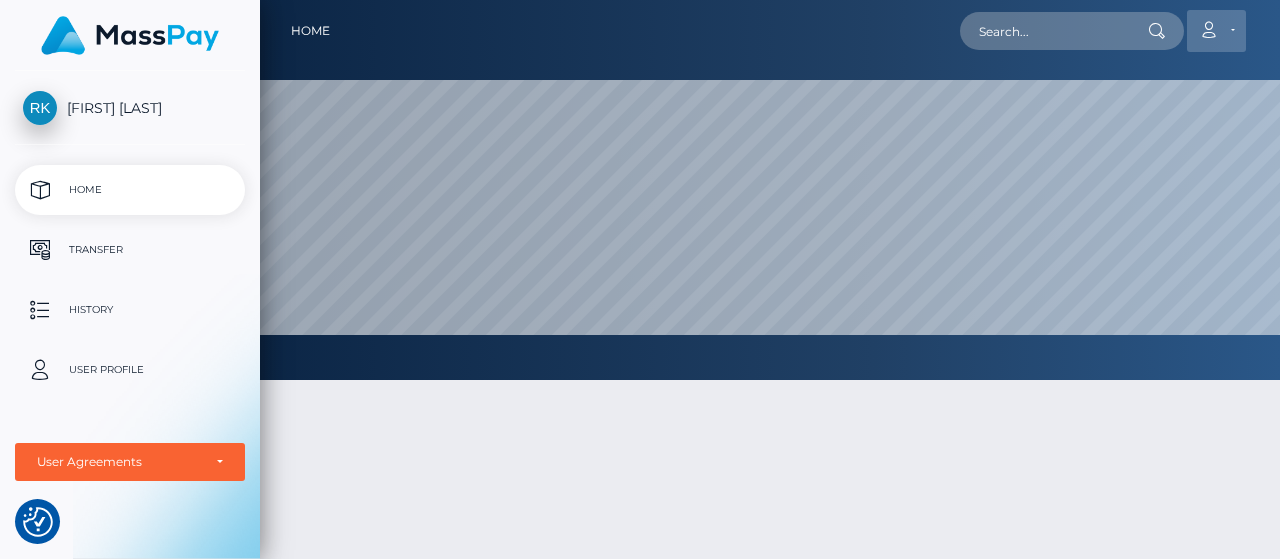 click on "Account" at bounding box center (1216, 31) 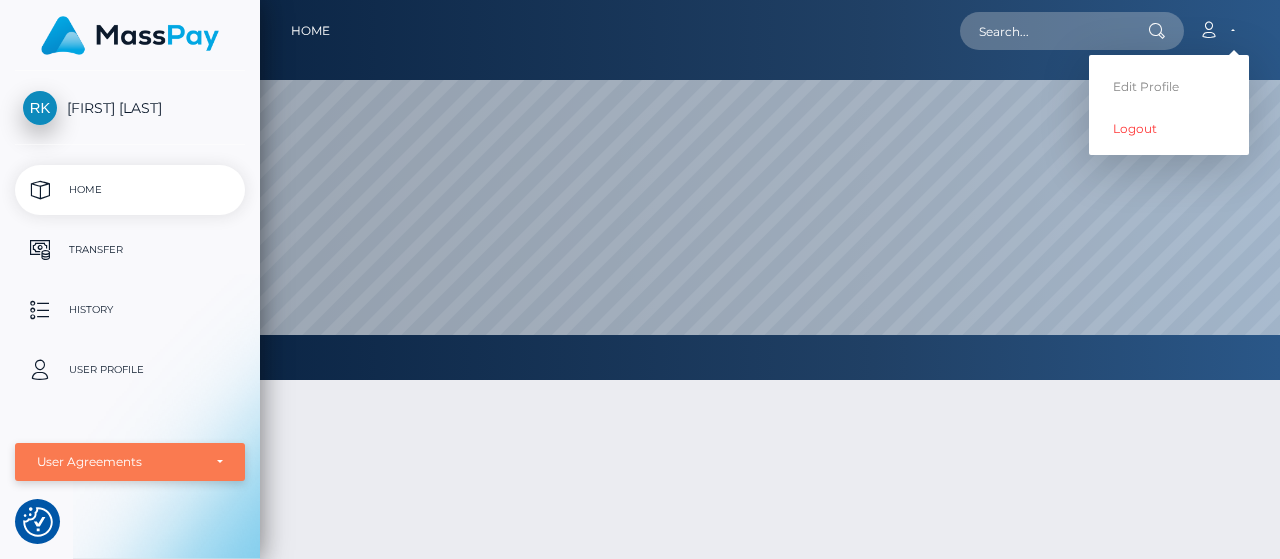 click on "User Agreements" at bounding box center [130, 462] 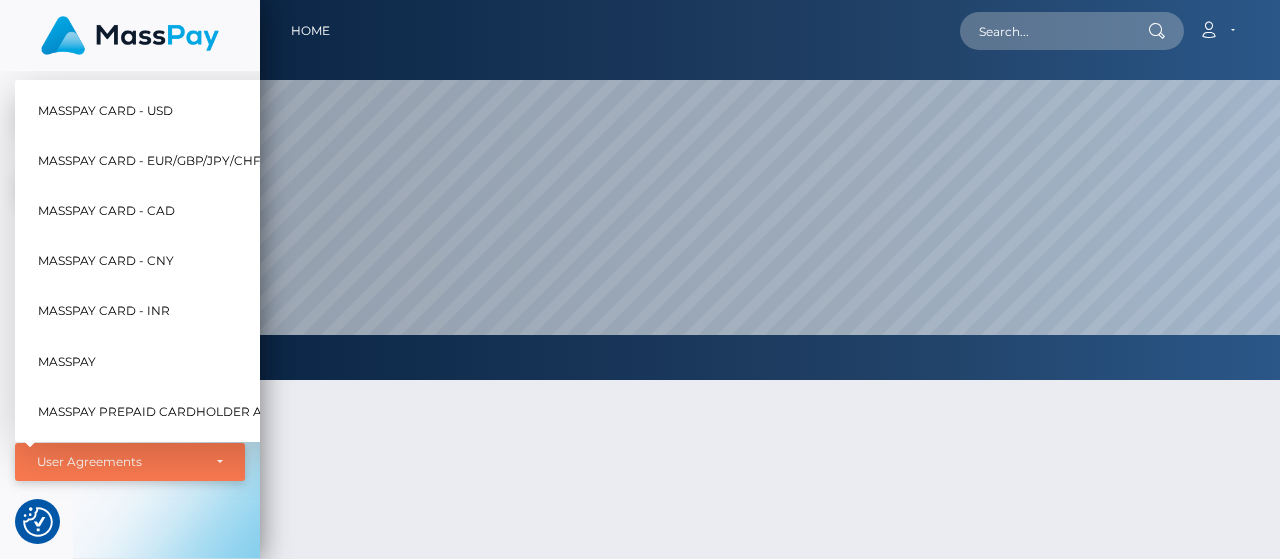 scroll, scrollTop: 380, scrollLeft: 1020, axis: both 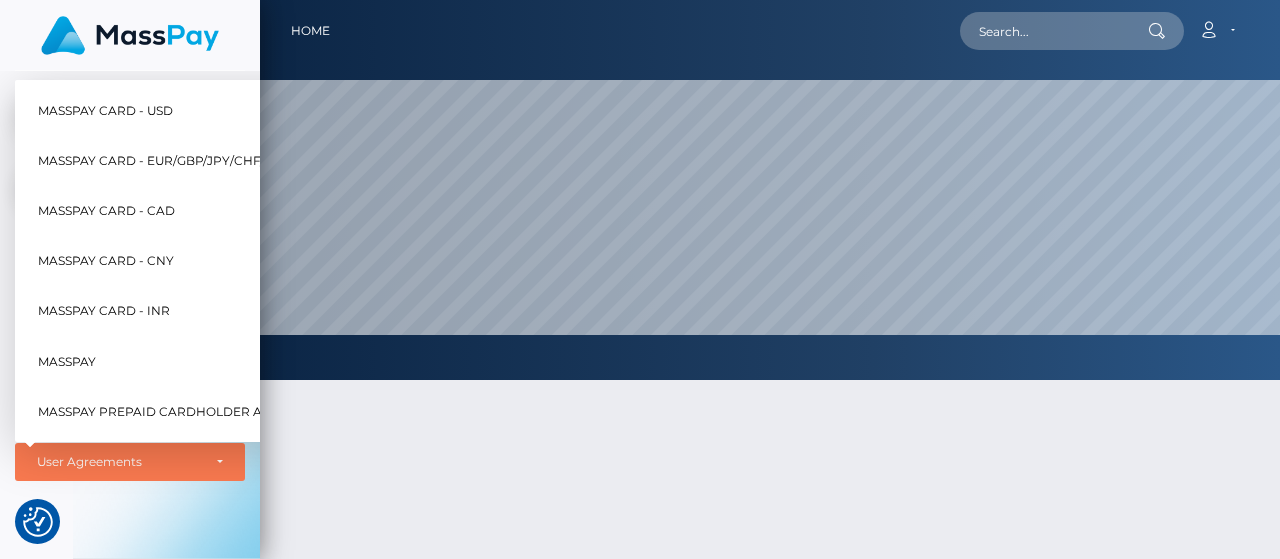 click on "MassPay Card - USD" at bounding box center [105, 110] 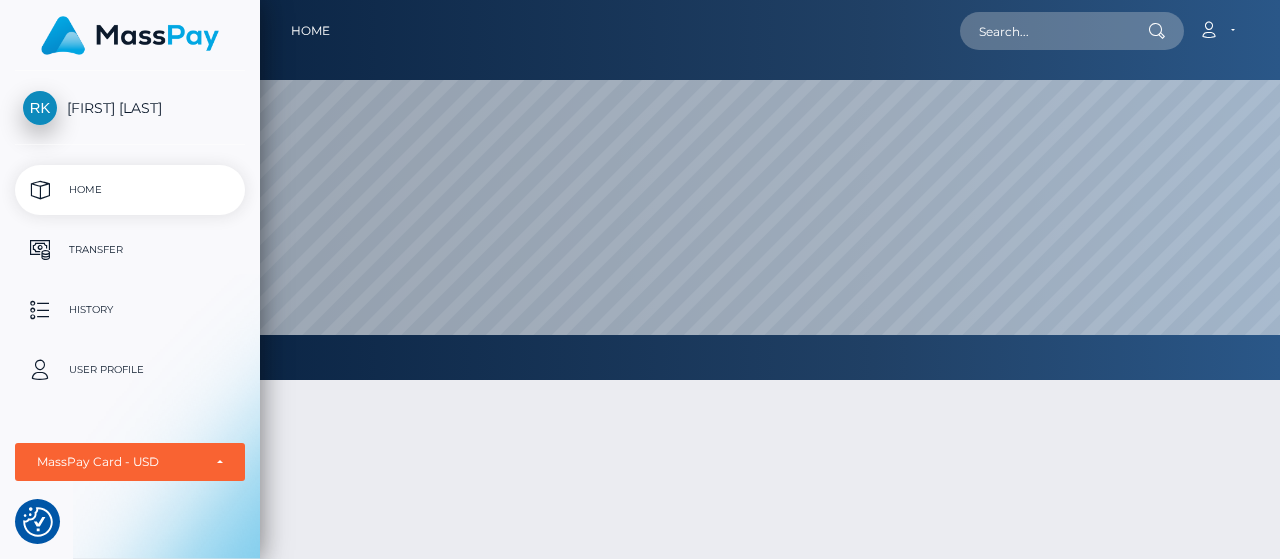 drag, startPoint x: 186, startPoint y: 0, endPoint x: 40, endPoint y: 513, distance: 533.37134 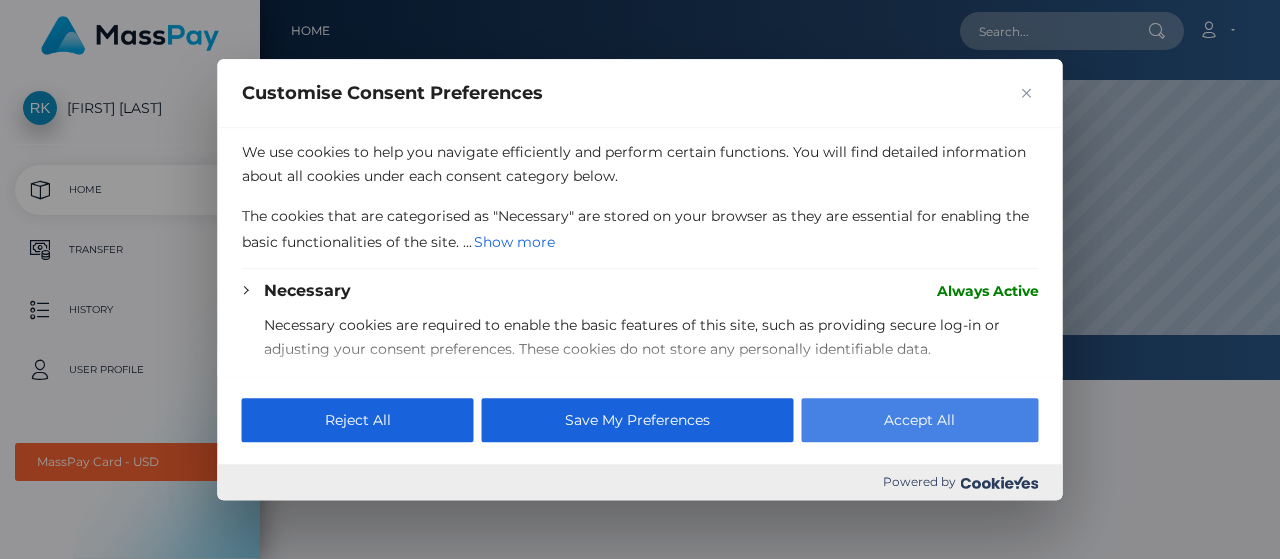 click on "Accept All" at bounding box center (919, 420) 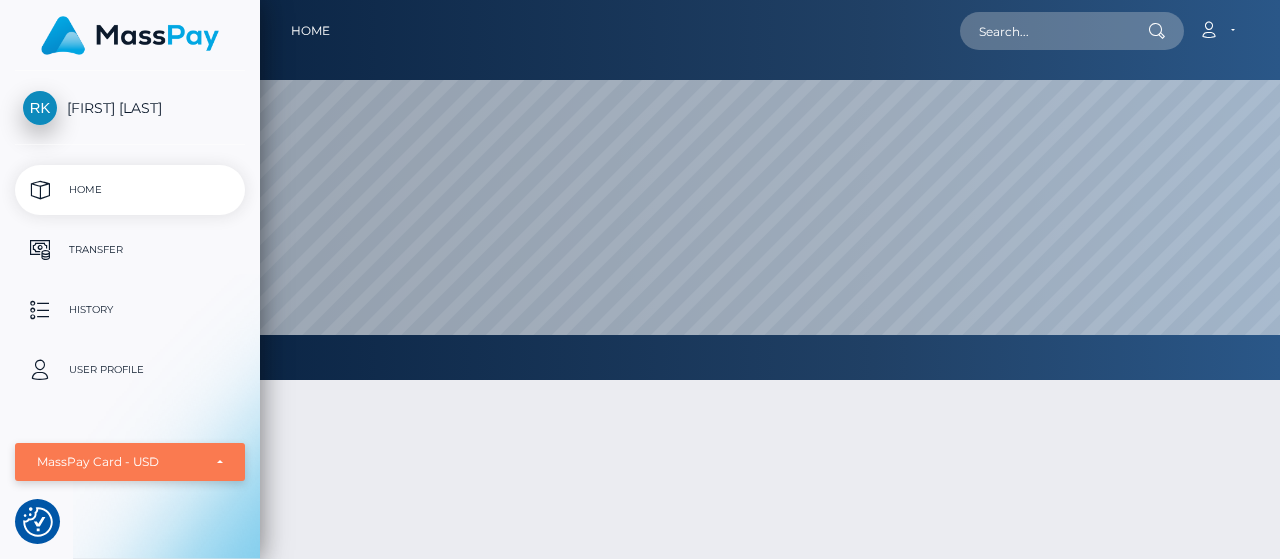 click on "MassPay Card - USD" at bounding box center (119, 462) 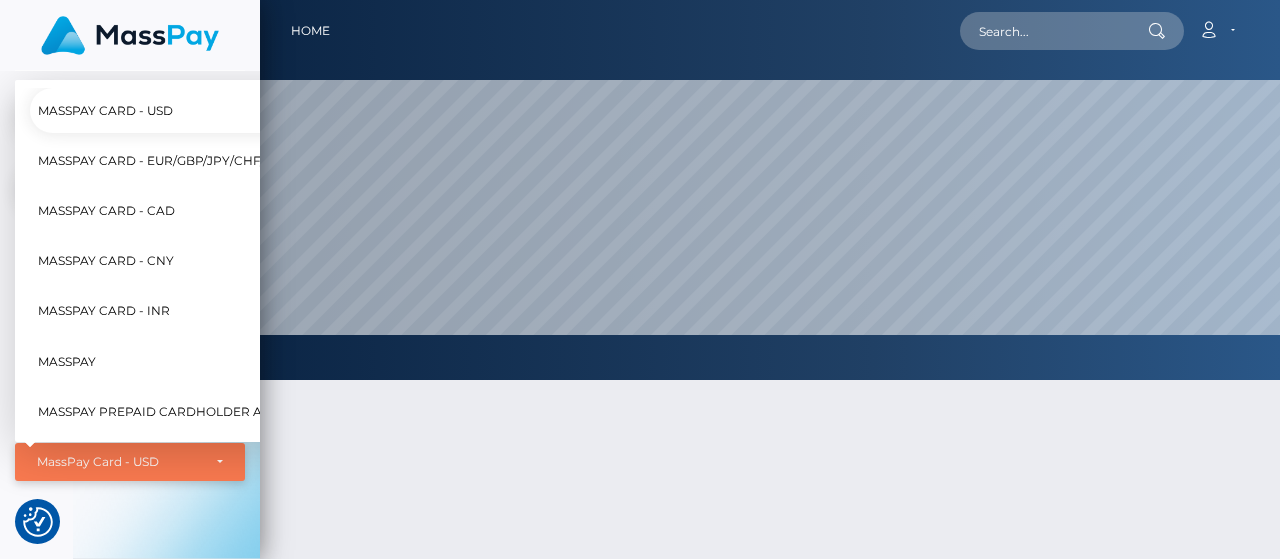 click on "MassPay Card - USD" at bounding box center (130, 462) 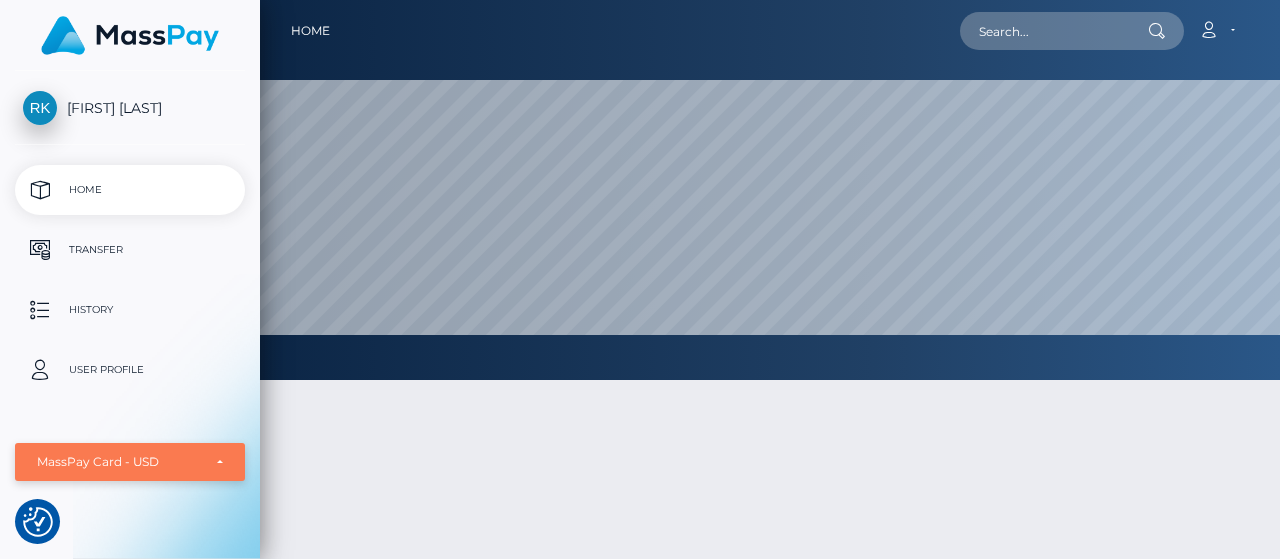 click on "MassPay Card - USD" at bounding box center (130, 462) 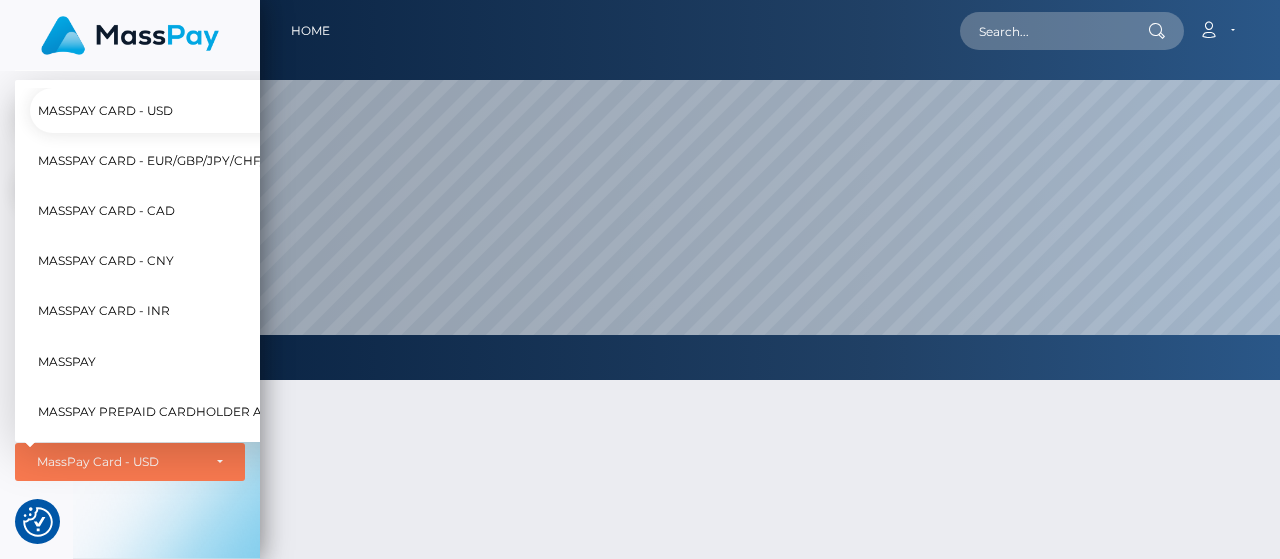 click on "MassPay Card - USD" at bounding box center (105, 110) 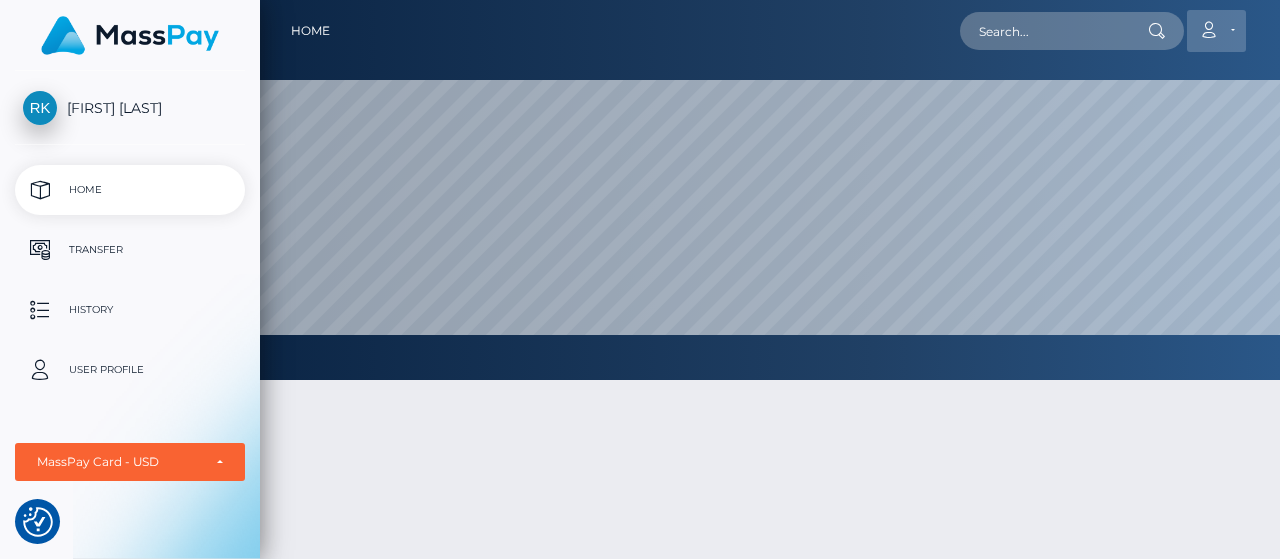 click on "Account" at bounding box center [1216, 31] 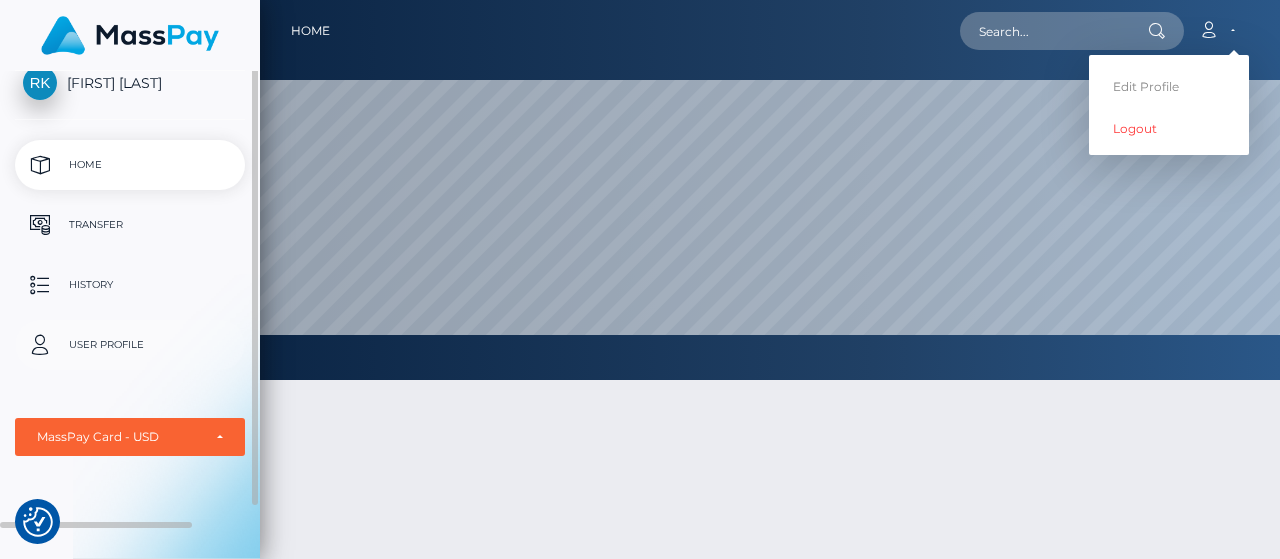 scroll, scrollTop: 0, scrollLeft: 0, axis: both 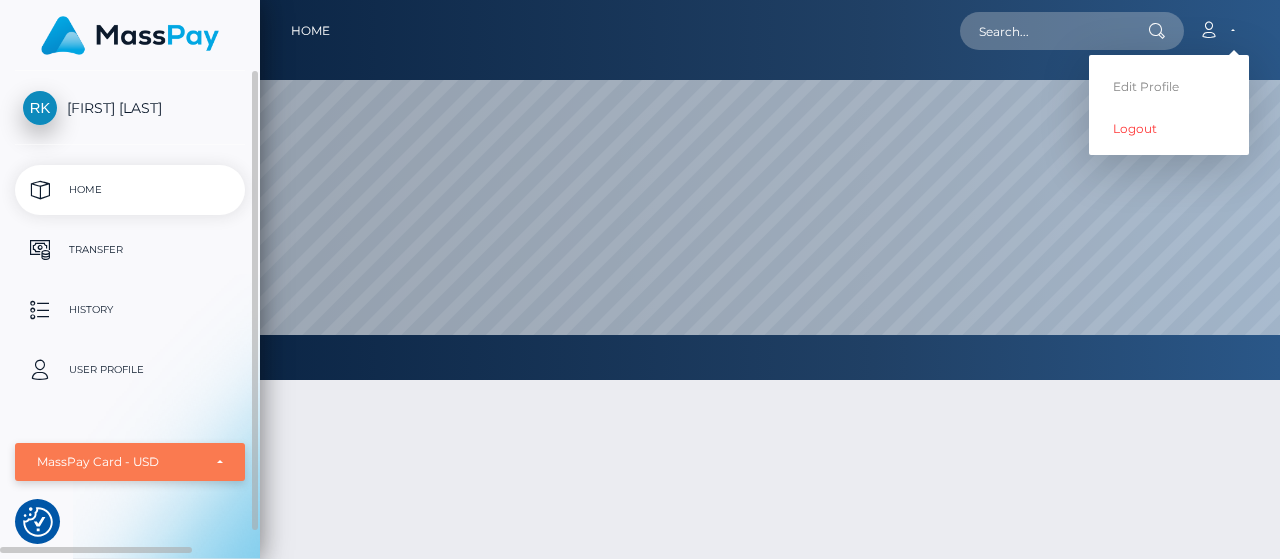 click on "MassPay Card - USD" at bounding box center (119, 462) 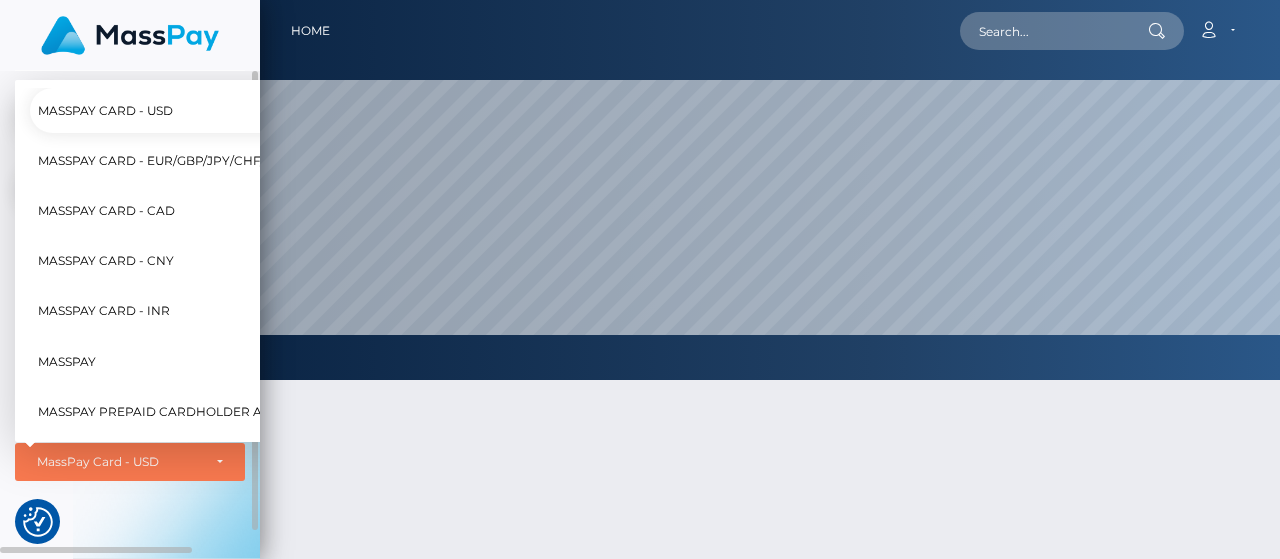 click on "MassPay" at bounding box center [67, 361] 